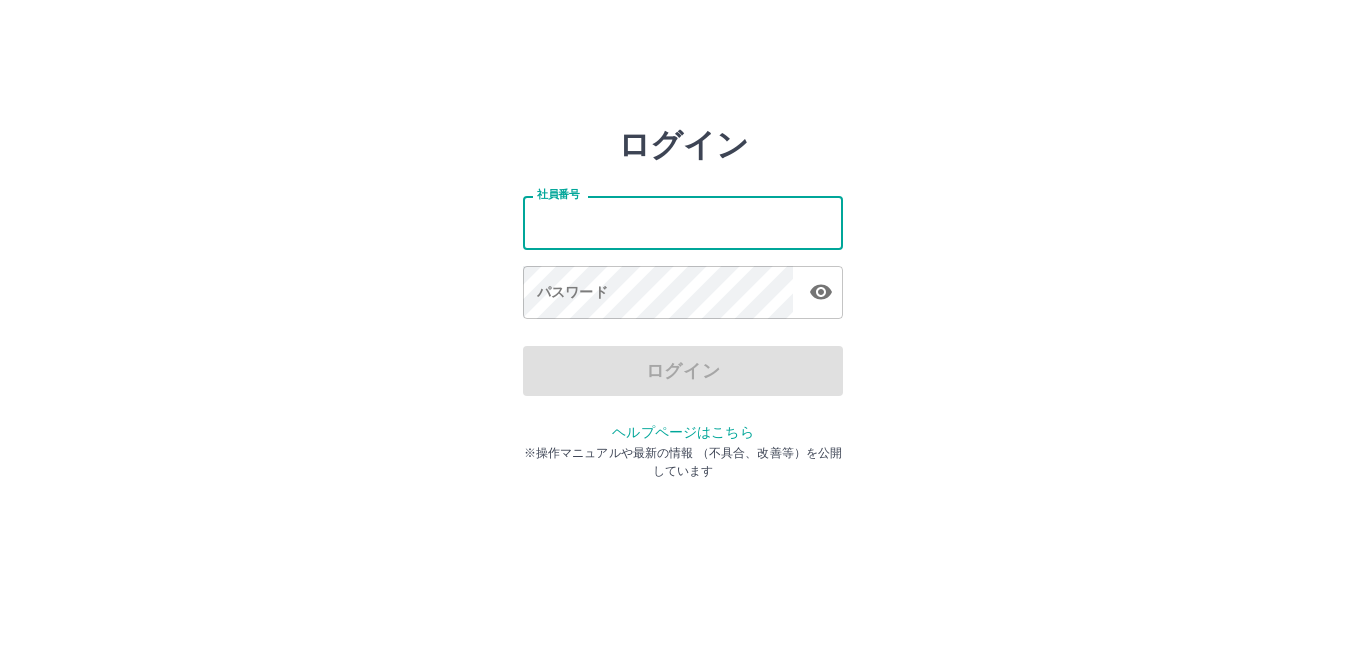 scroll, scrollTop: 0, scrollLeft: 0, axis: both 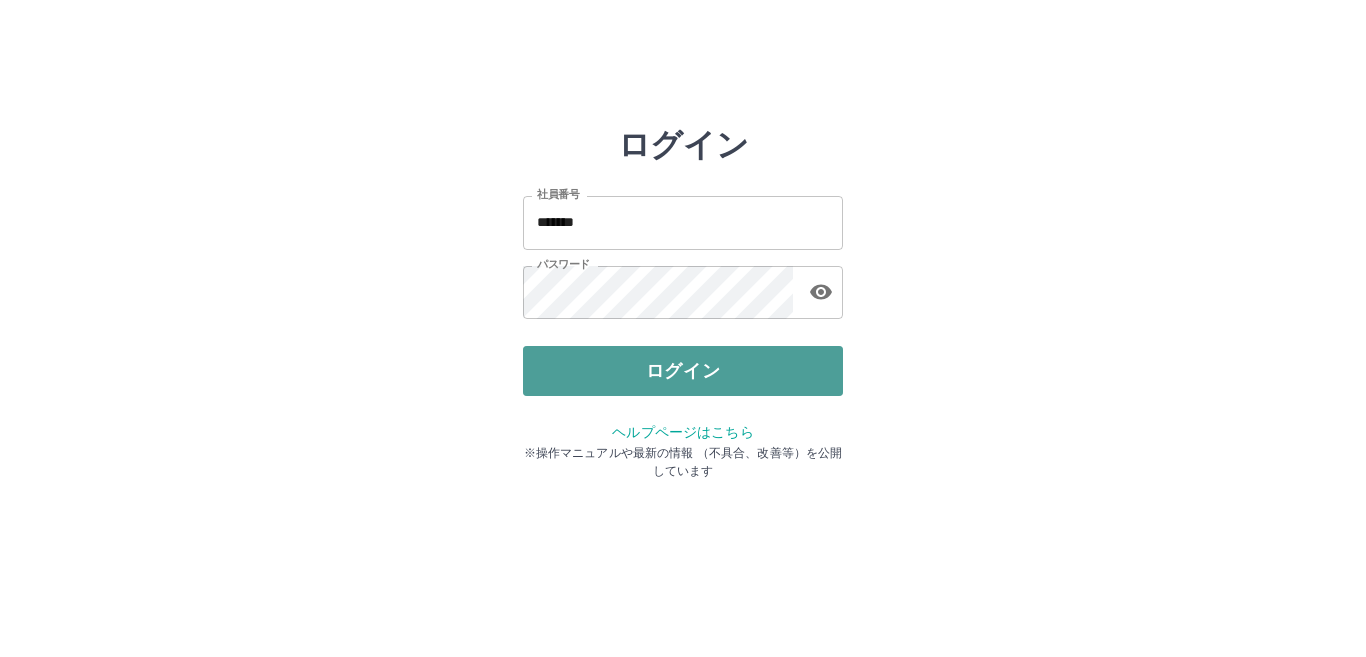 click on "ログイン" at bounding box center (683, 371) 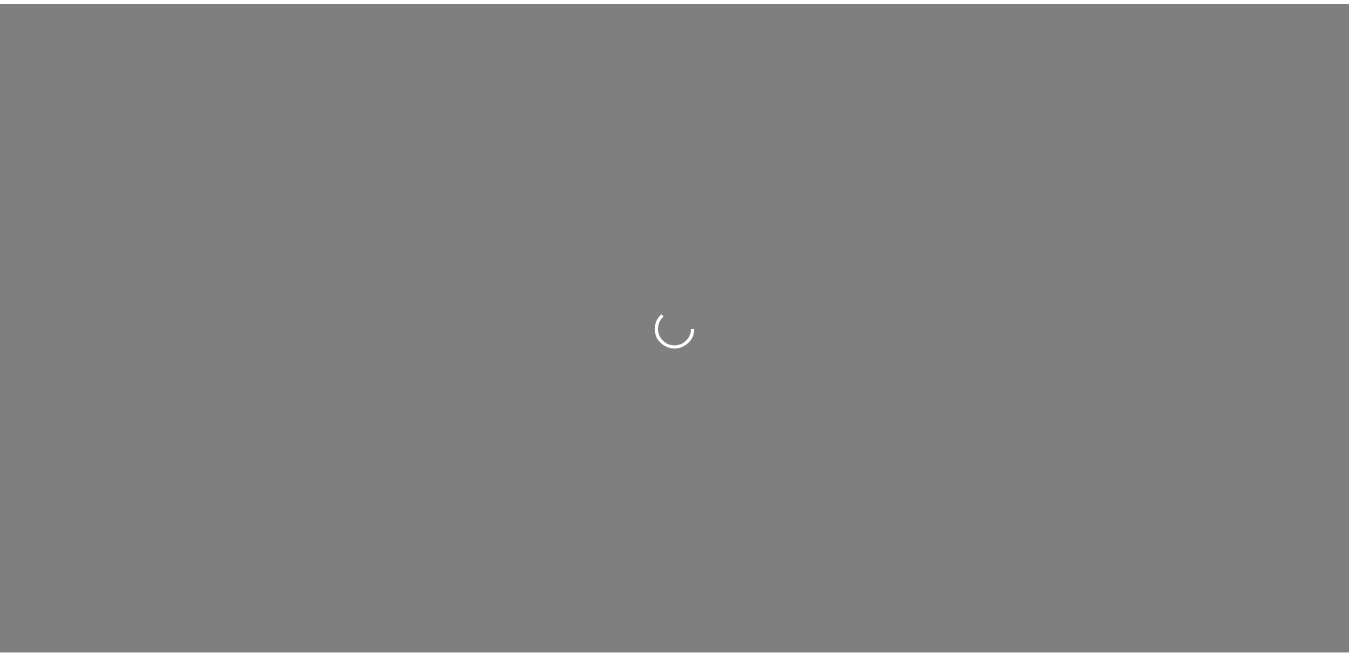 scroll, scrollTop: 0, scrollLeft: 0, axis: both 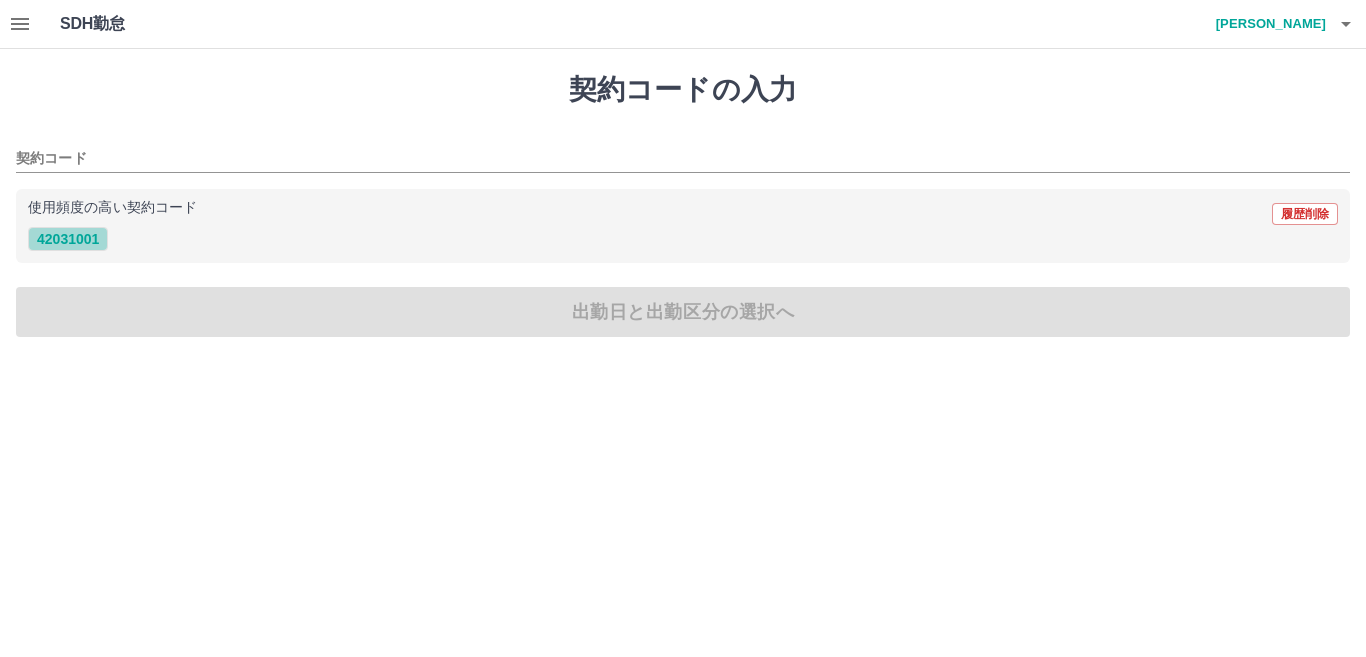 click on "42031001" at bounding box center [68, 239] 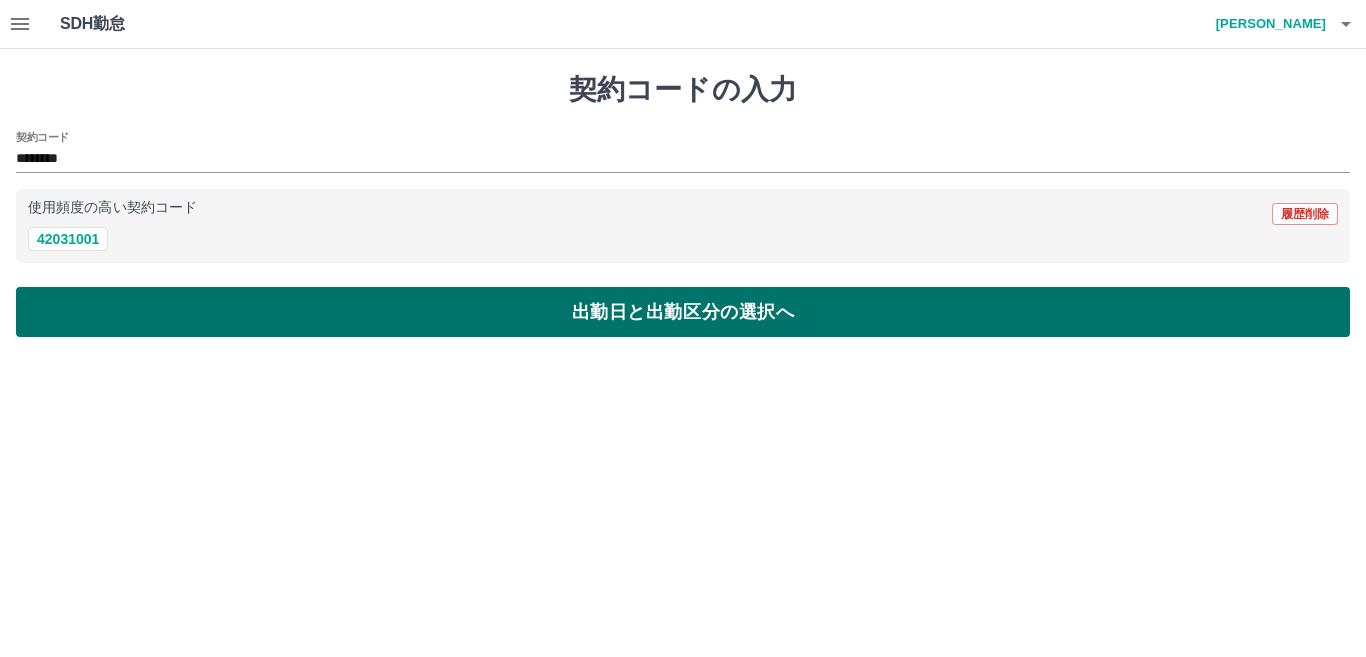 click on "出勤日と出勤区分の選択へ" at bounding box center [683, 312] 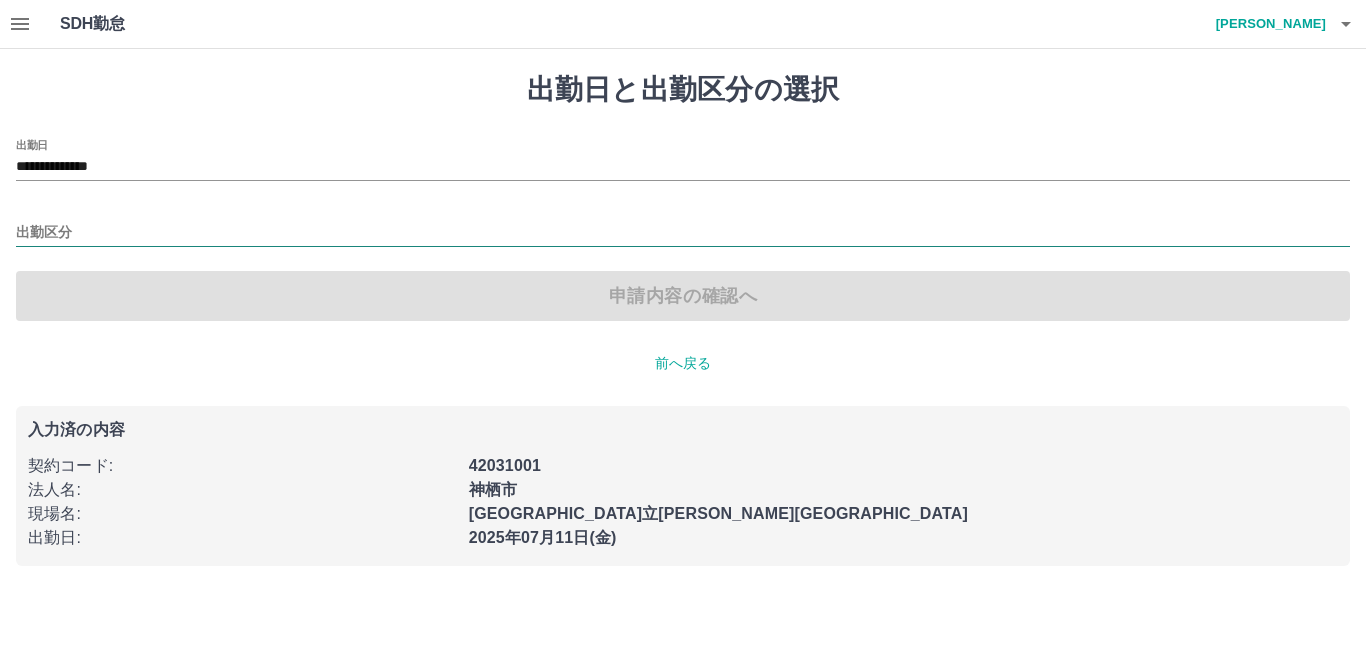 click on "出勤区分" at bounding box center [683, 233] 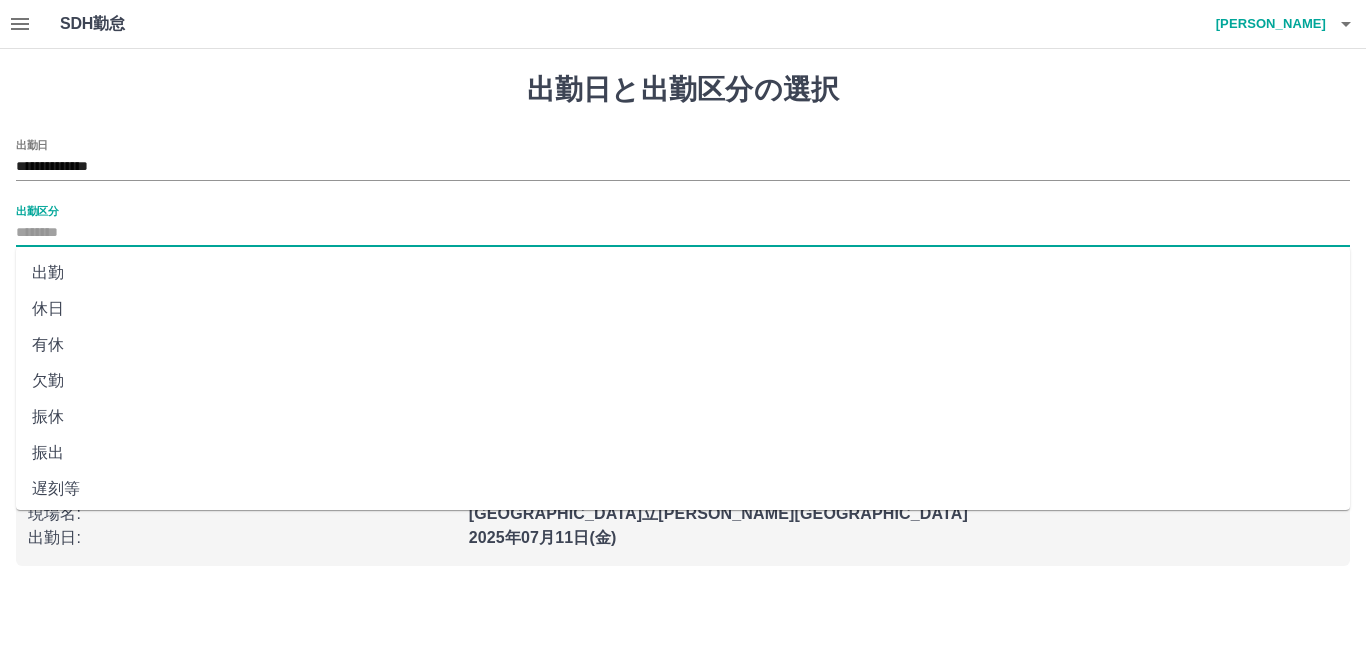 click on "出勤" at bounding box center [683, 273] 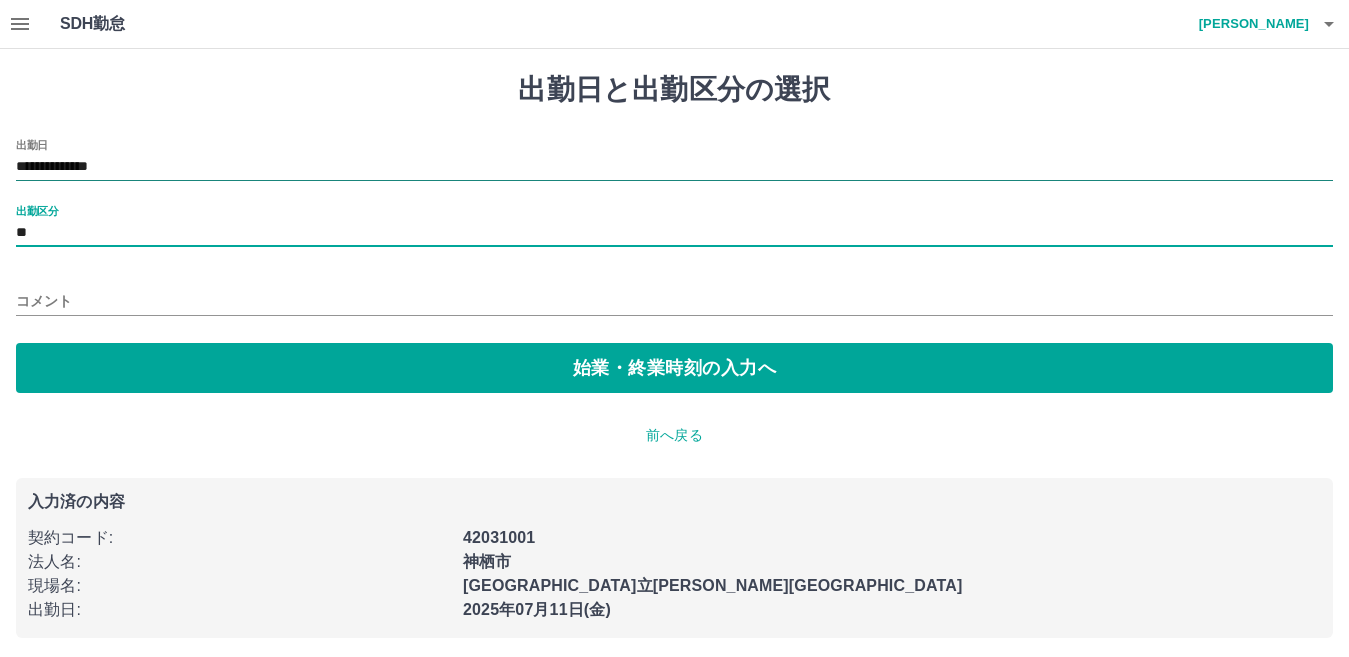 click on "**********" at bounding box center (674, 266) 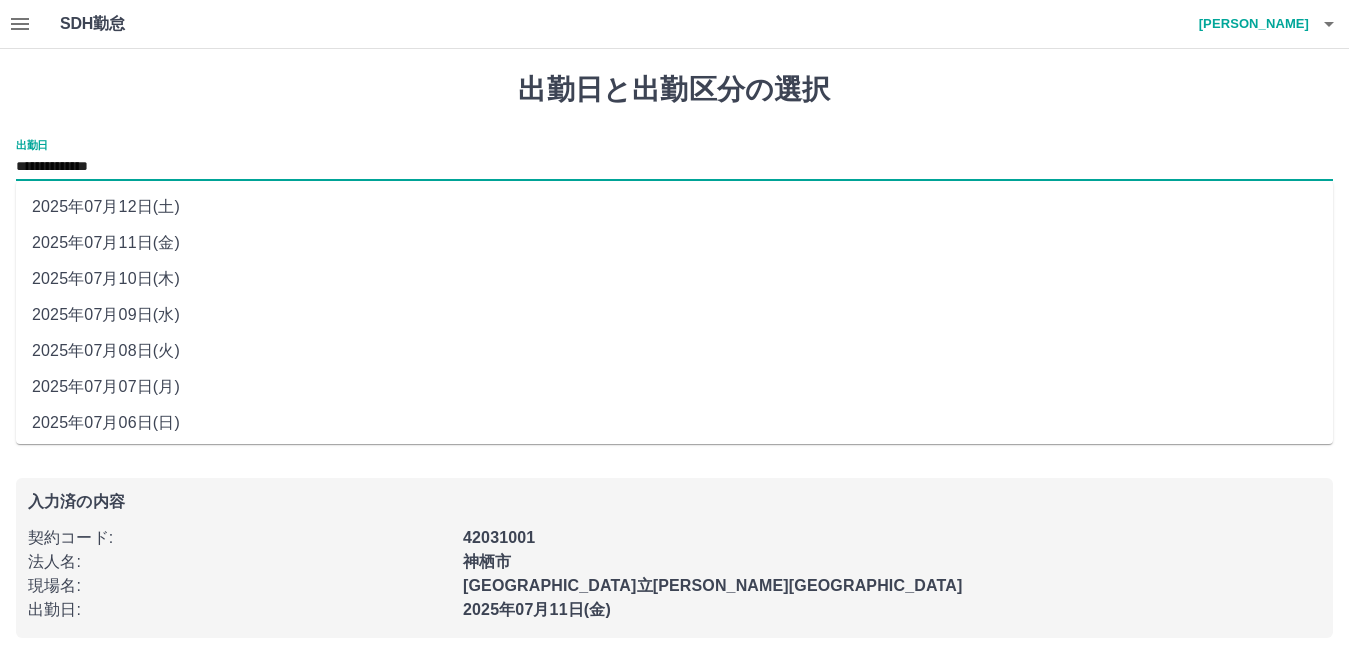 click on "**********" at bounding box center [674, 167] 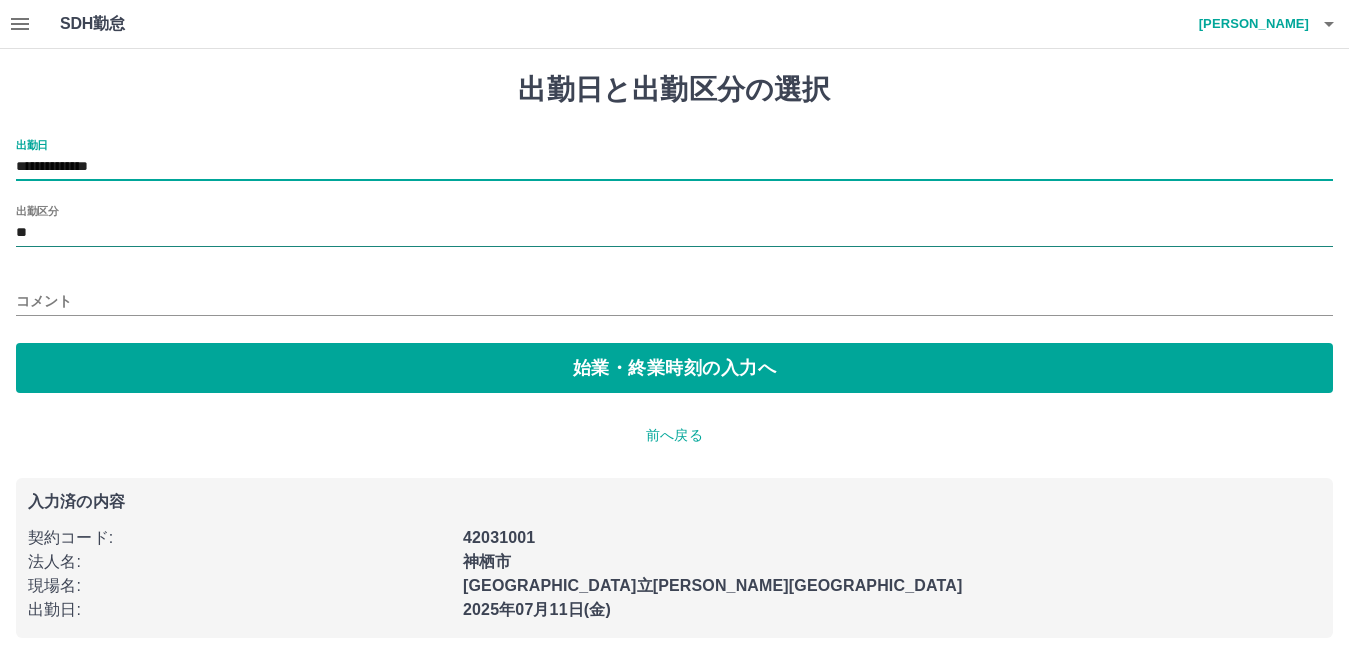 click on "**" at bounding box center (674, 233) 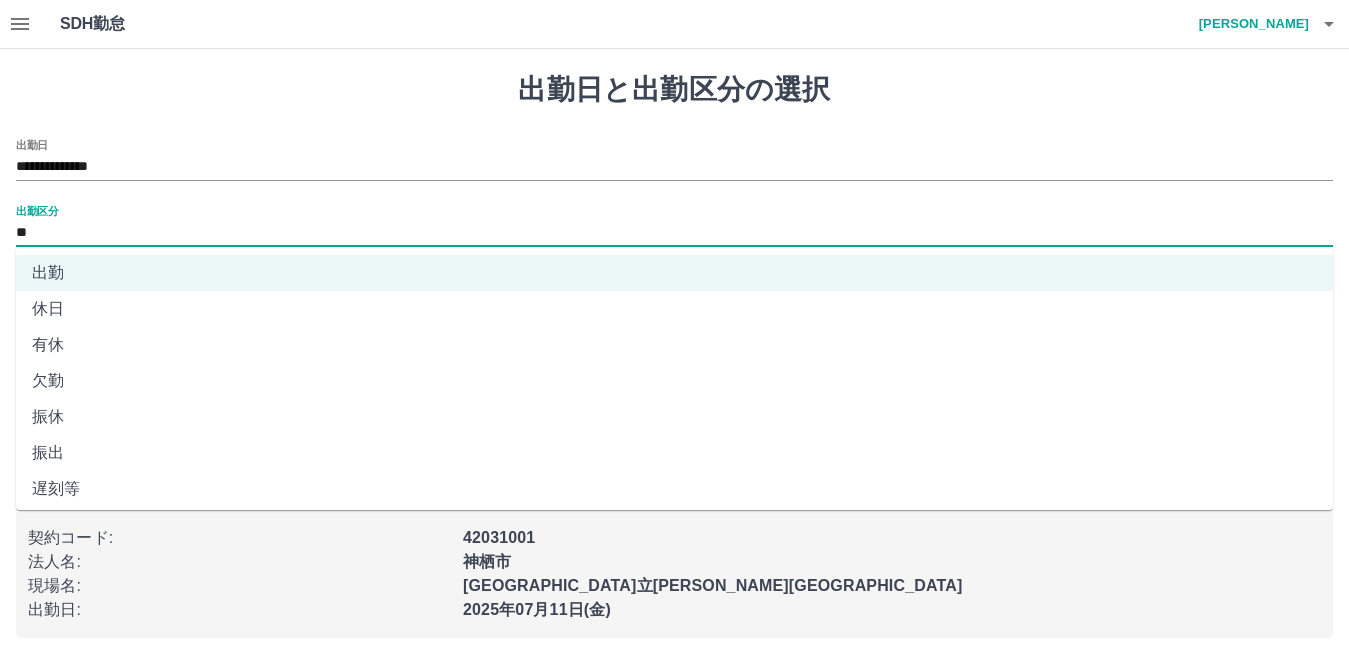 click on "有休" at bounding box center [674, 345] 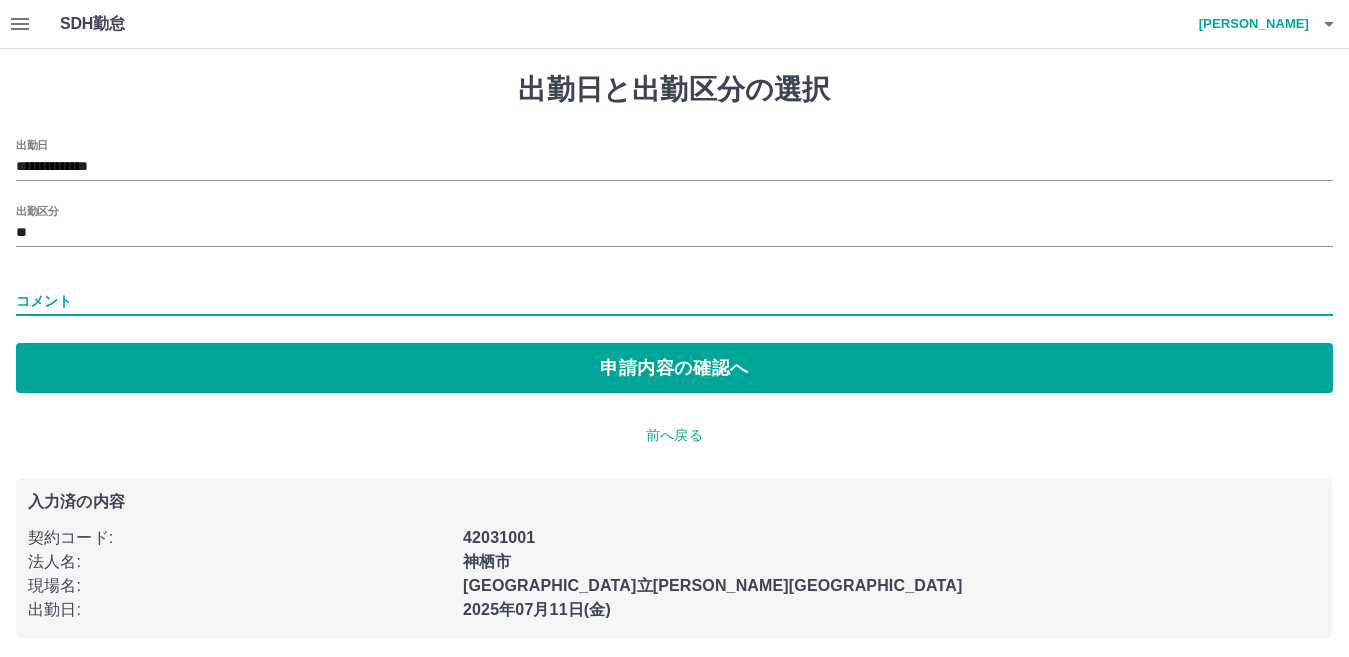 click on "コメント" at bounding box center [674, 301] 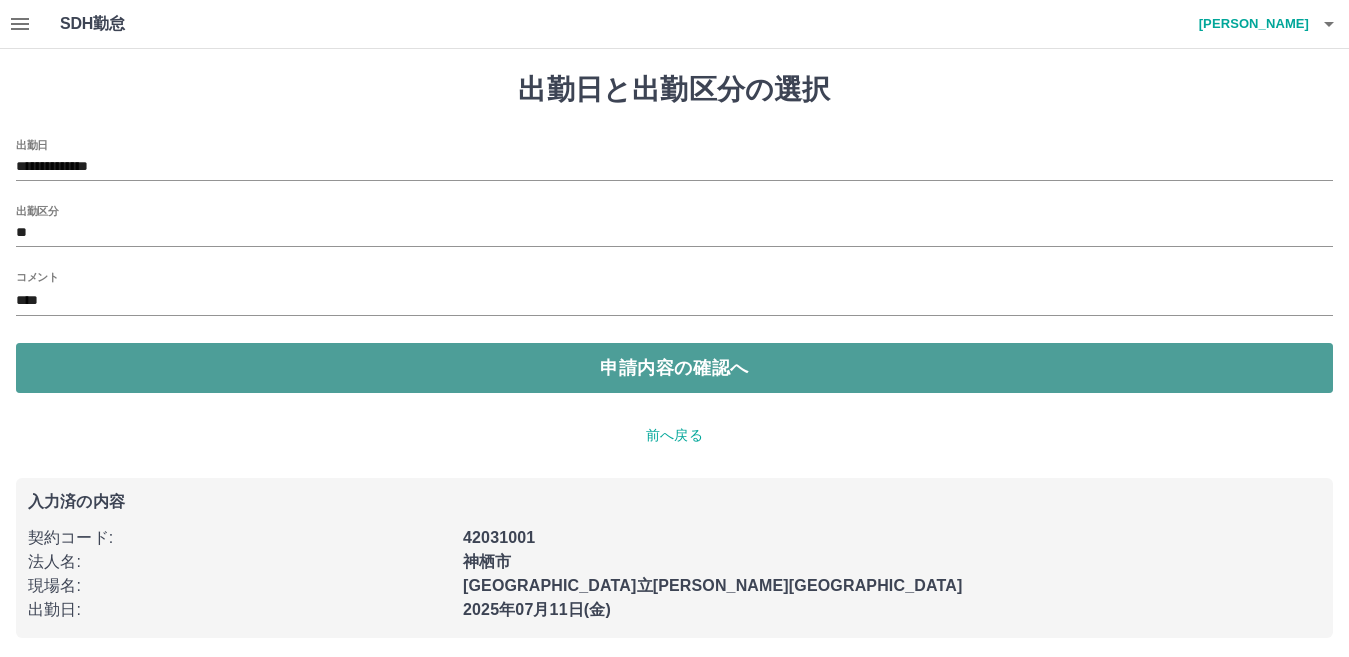 click on "申請内容の確認へ" at bounding box center (674, 368) 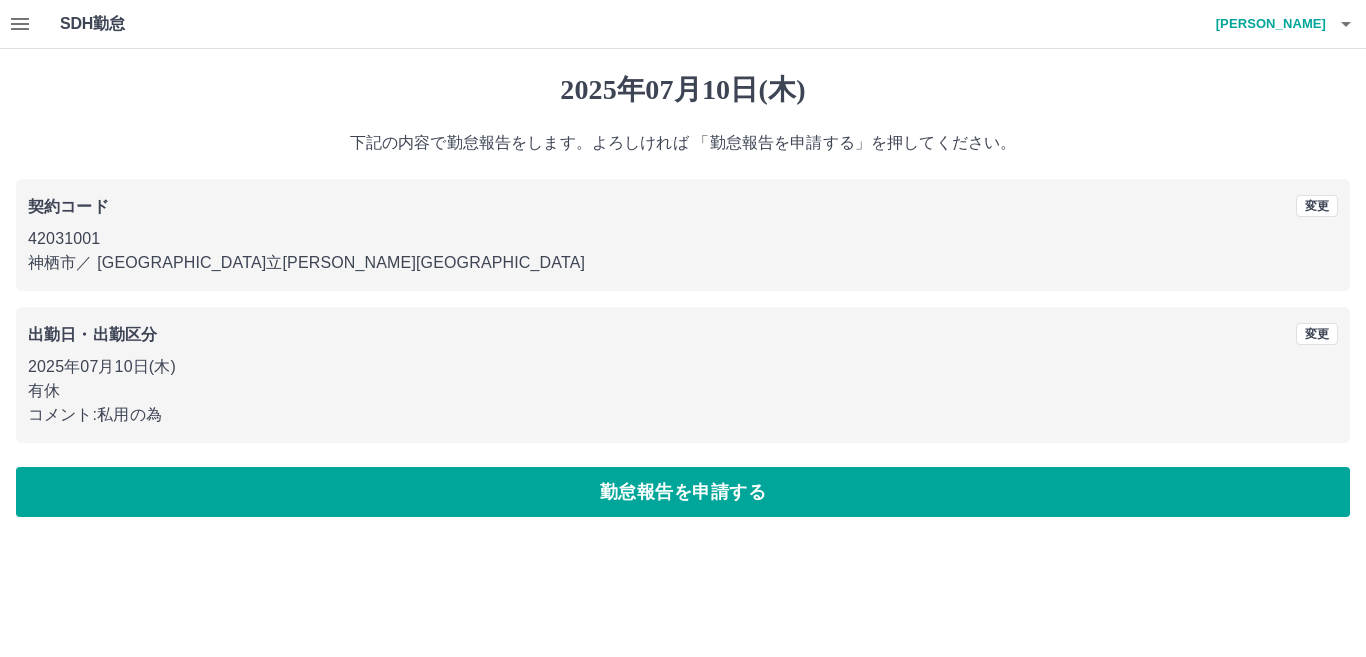 click on "勤怠報告を申請する" at bounding box center (683, 492) 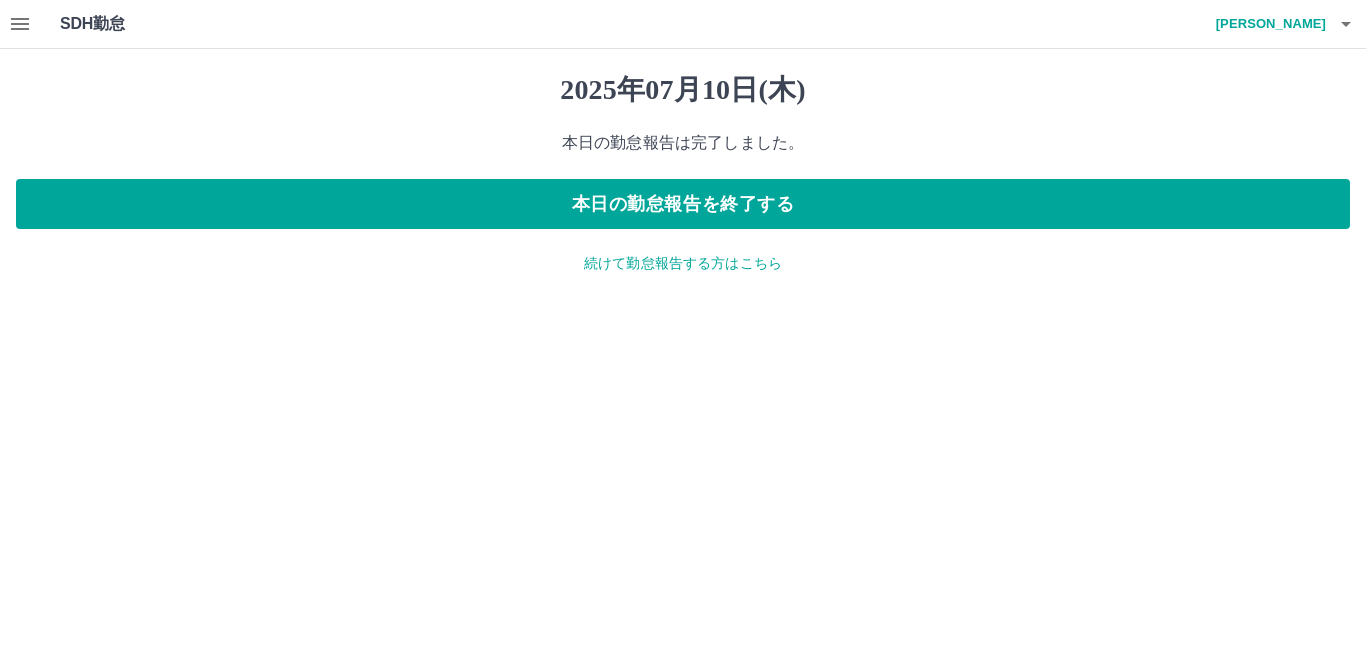 click on "SDH勤怠 亘　佳美 2025年07月10日(木) 本日の勤怠報告は完了しました。 本日の勤怠報告を終了する 続けて勤怠報告する方はこちら SDH勤怠" at bounding box center [683, 149] 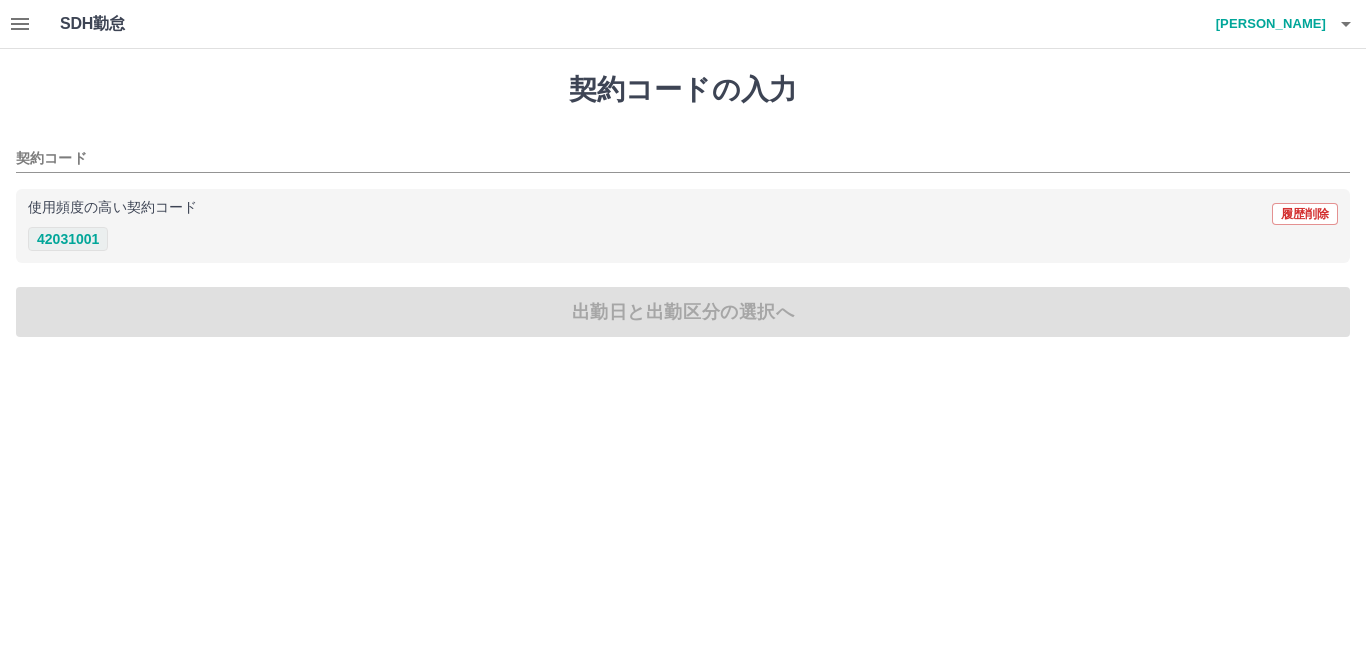 click on "42031001" at bounding box center [68, 239] 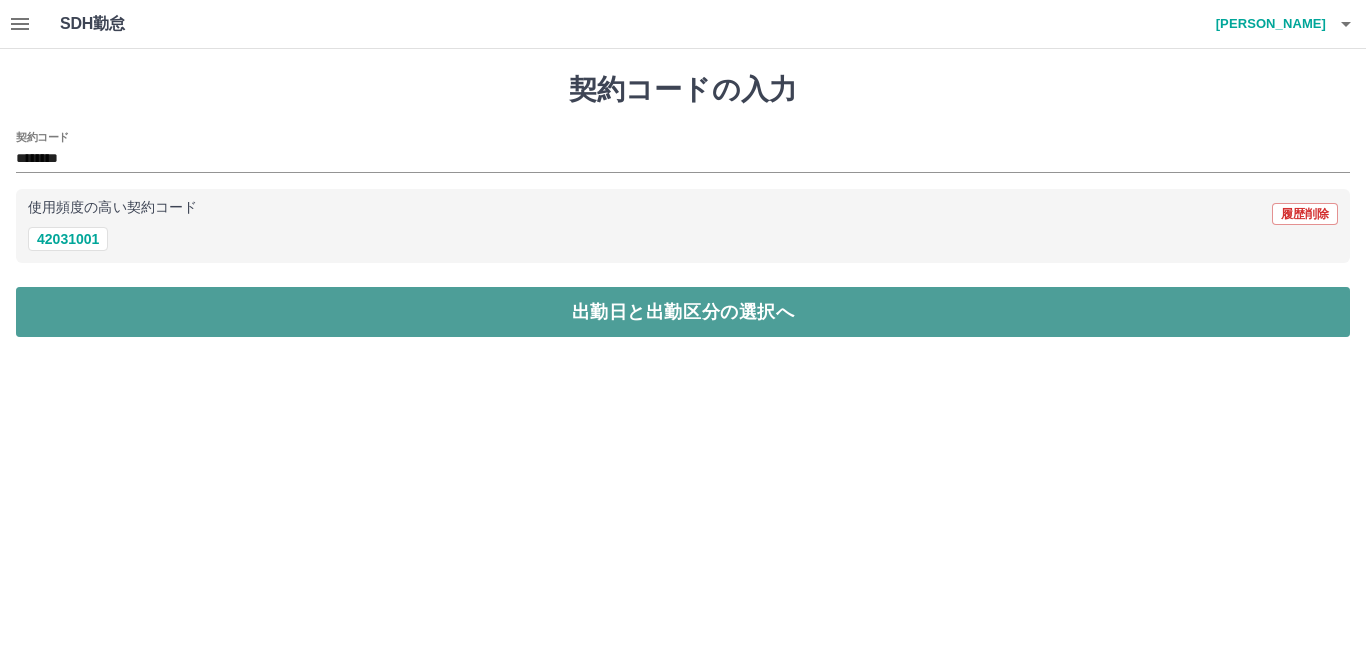 click on "出勤日と出勤区分の選択へ" at bounding box center [683, 312] 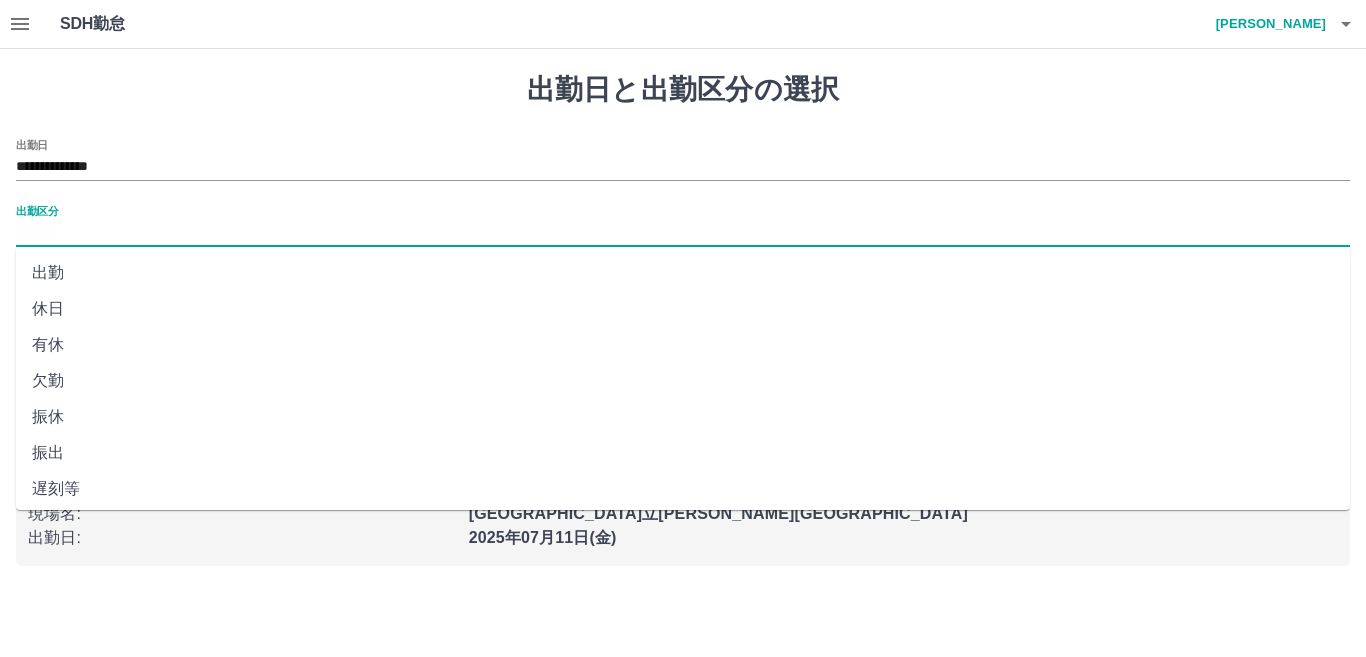 click on "出勤区分" at bounding box center (683, 233) 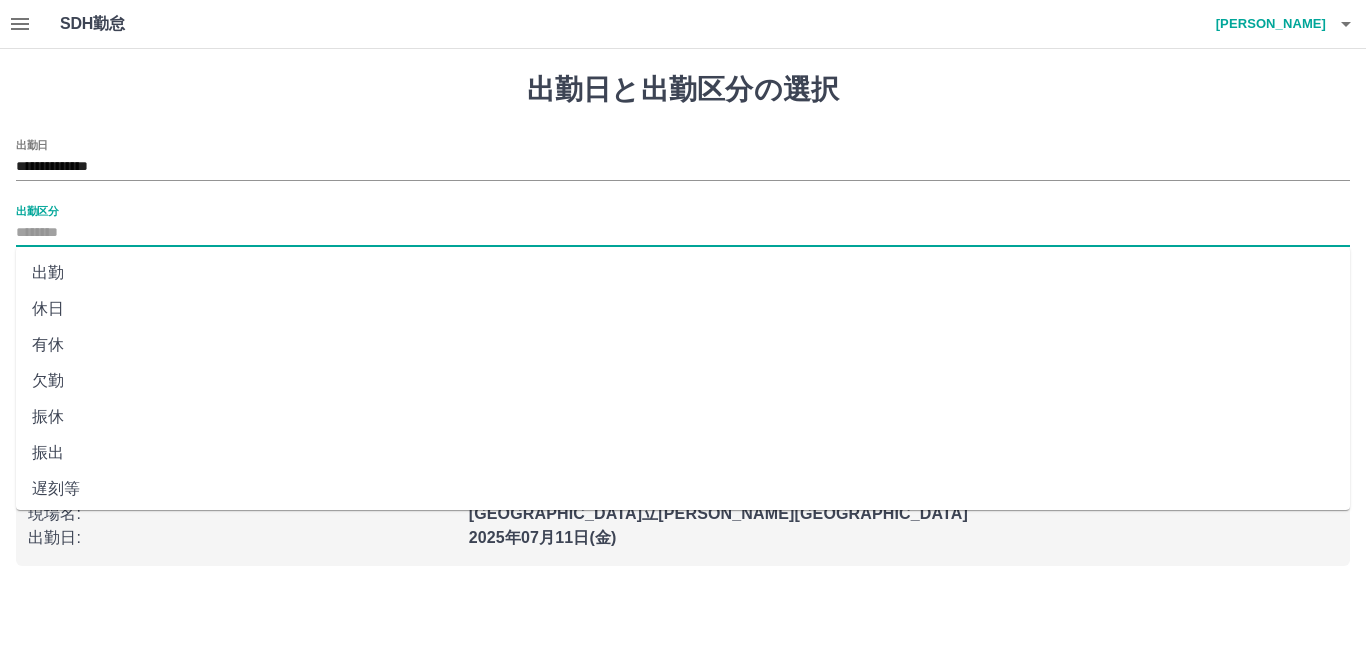 click on "出勤" at bounding box center [683, 273] 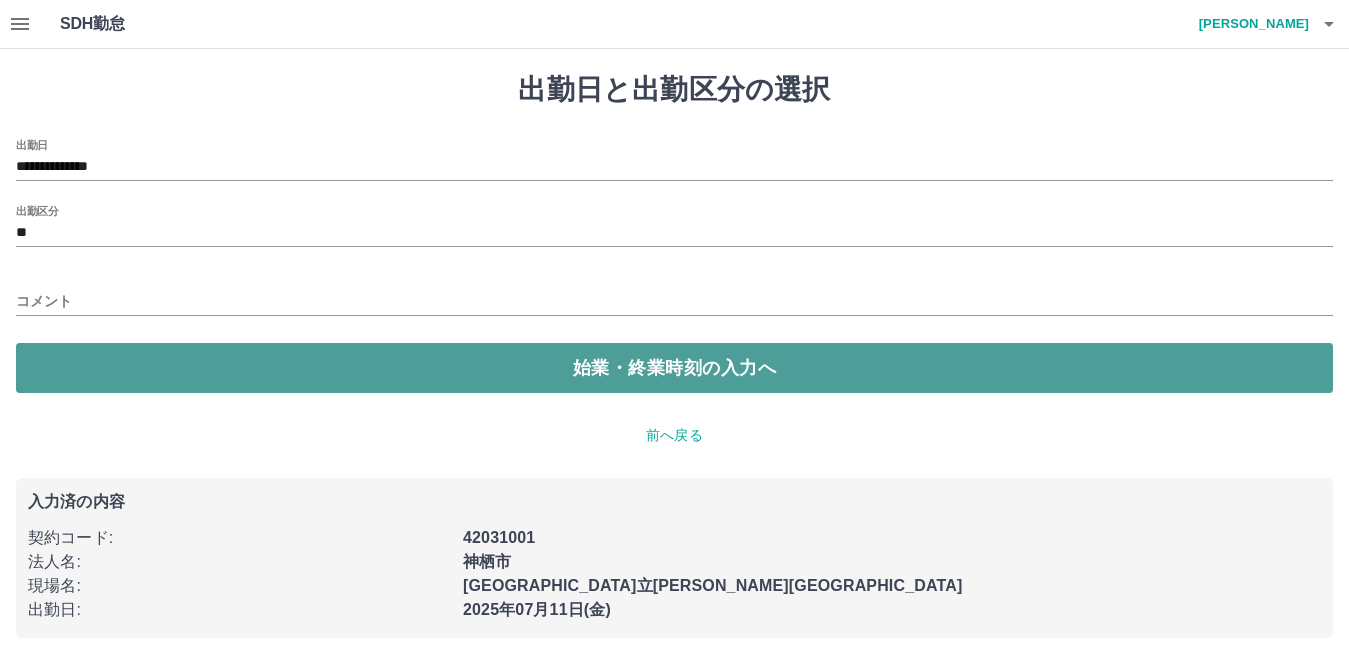 click on "始業・終業時刻の入力へ" at bounding box center [674, 368] 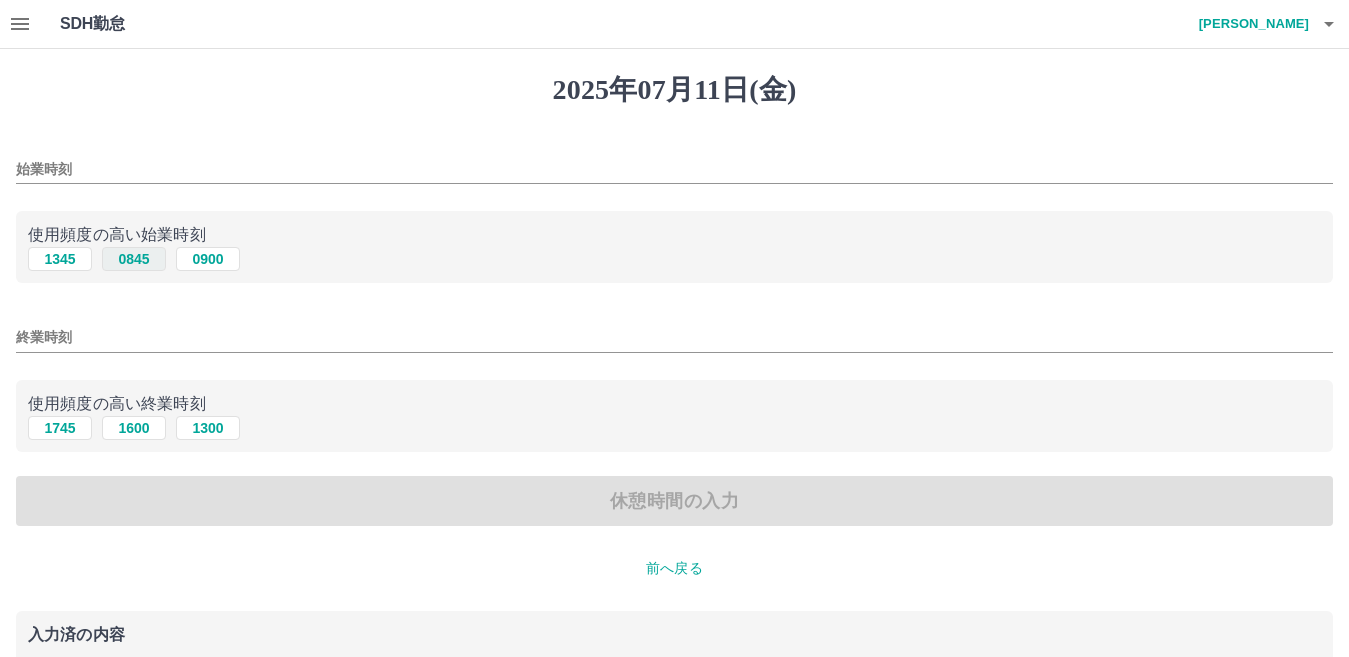 click on "0845" at bounding box center (134, 259) 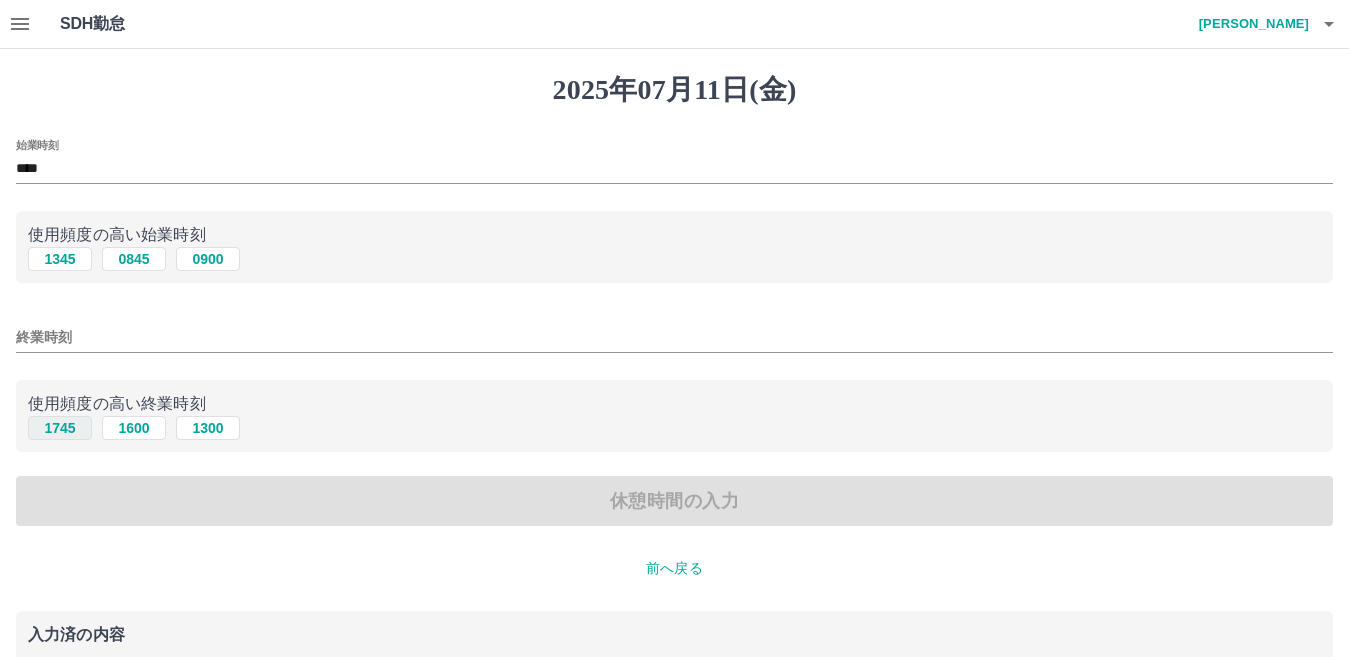 click on "1745" at bounding box center [60, 428] 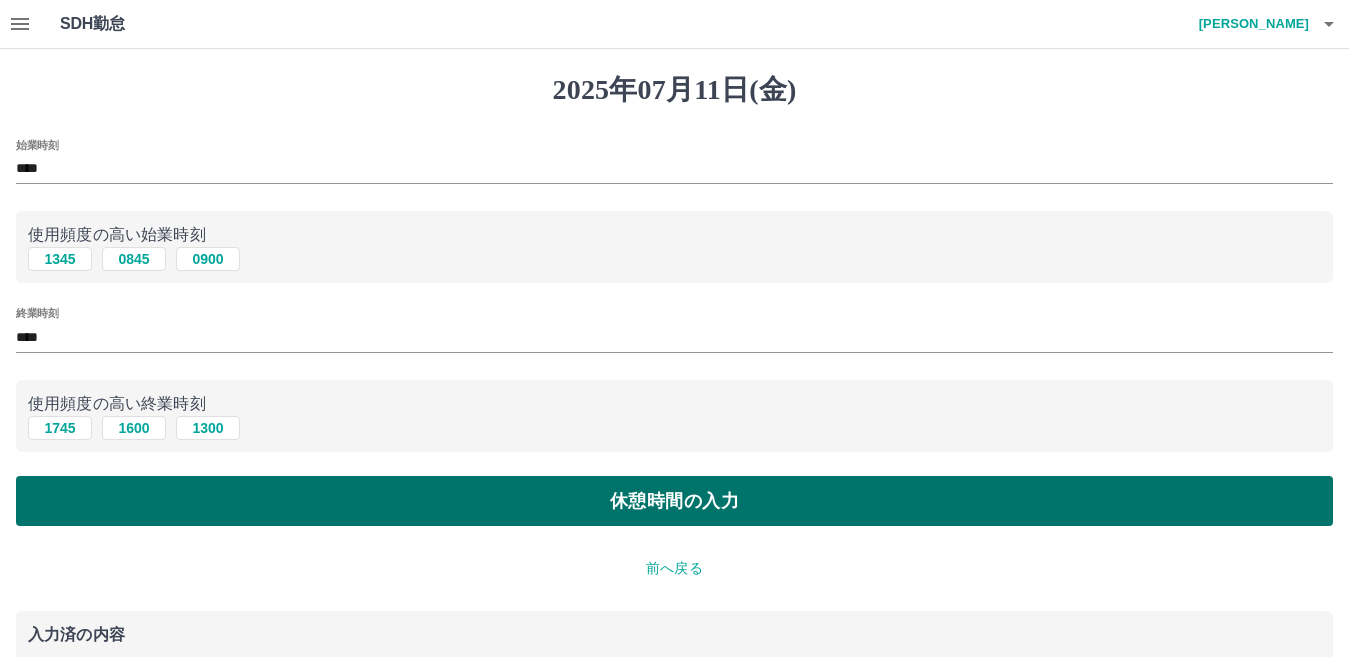 click on "休憩時間の入力" at bounding box center (674, 501) 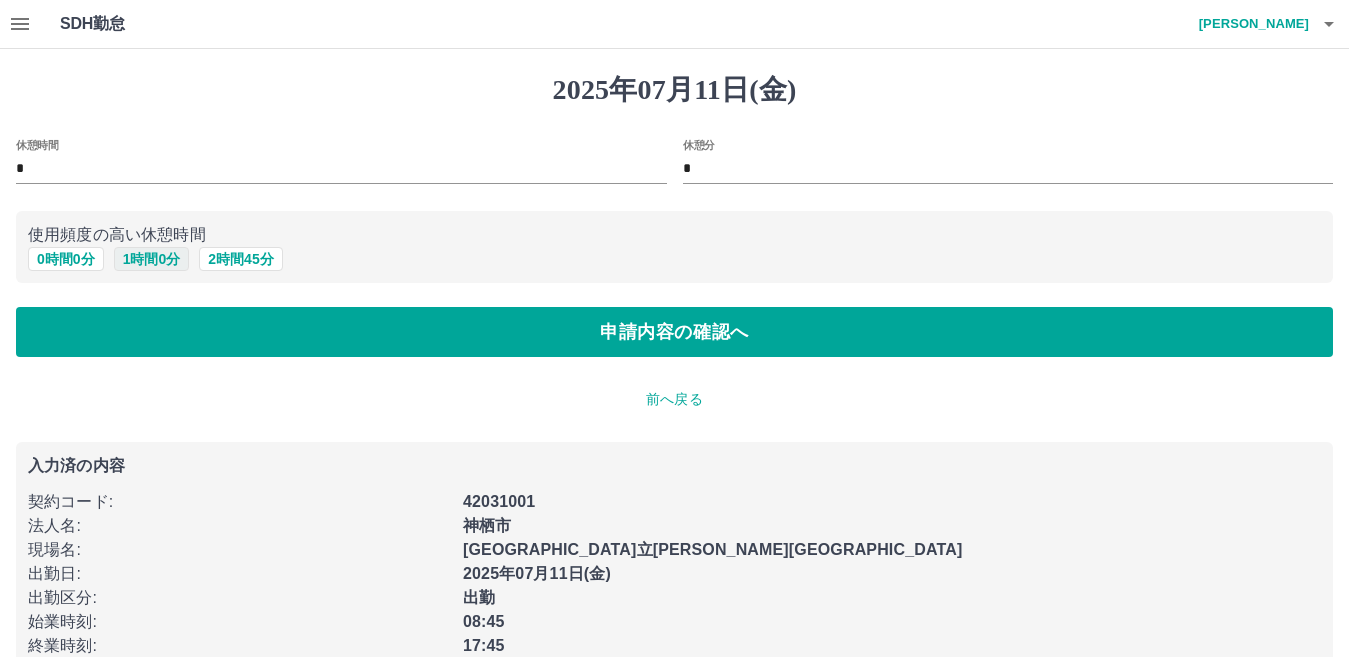 click on "1 時間 0 分" at bounding box center [152, 259] 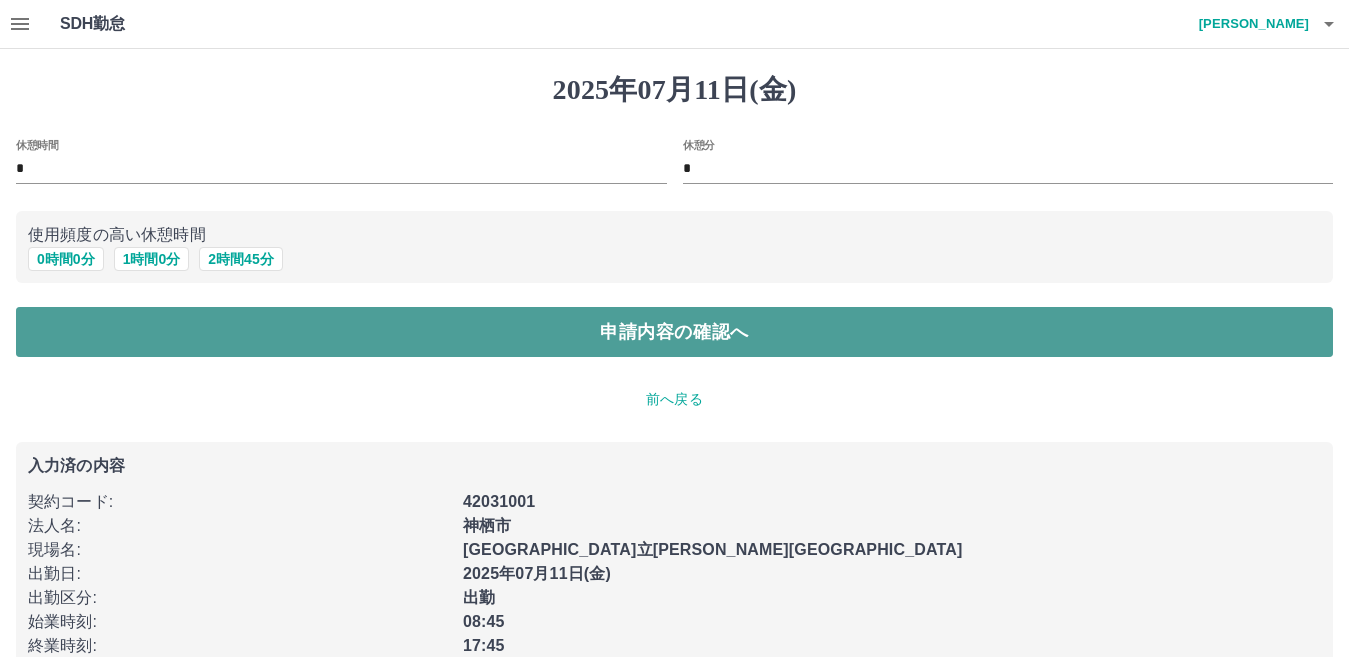 click on "申請内容の確認へ" at bounding box center (674, 332) 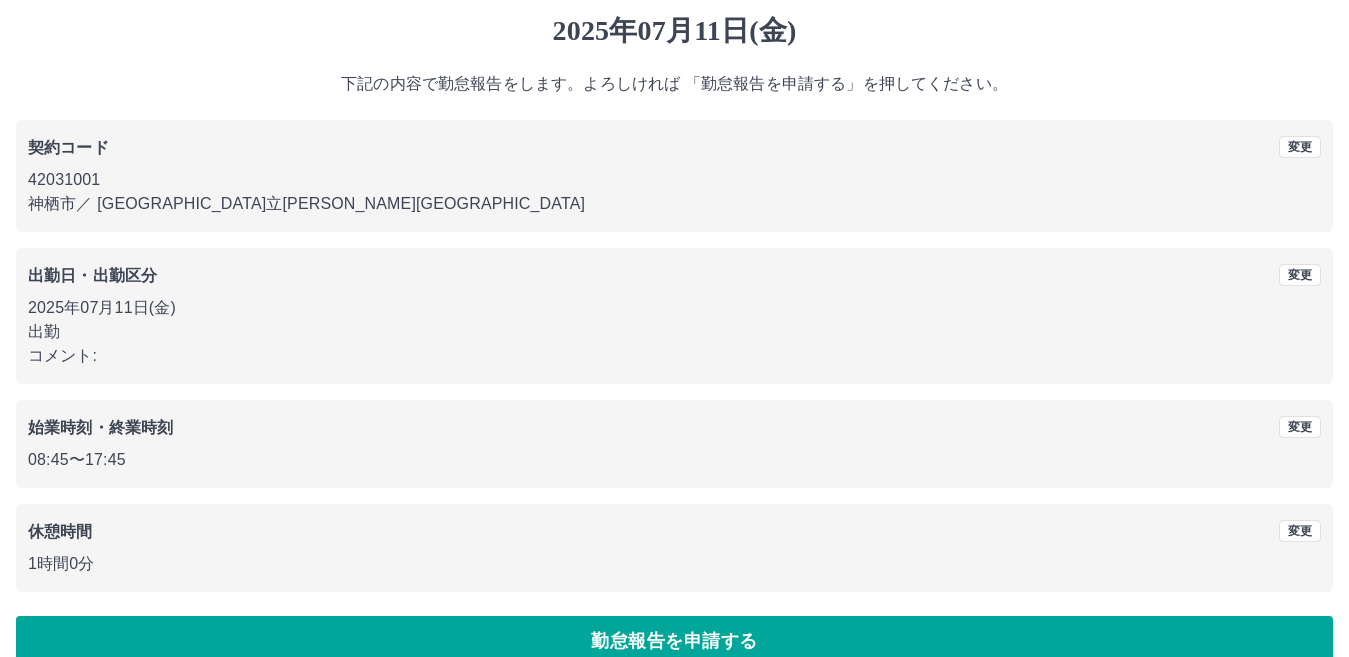scroll, scrollTop: 92, scrollLeft: 0, axis: vertical 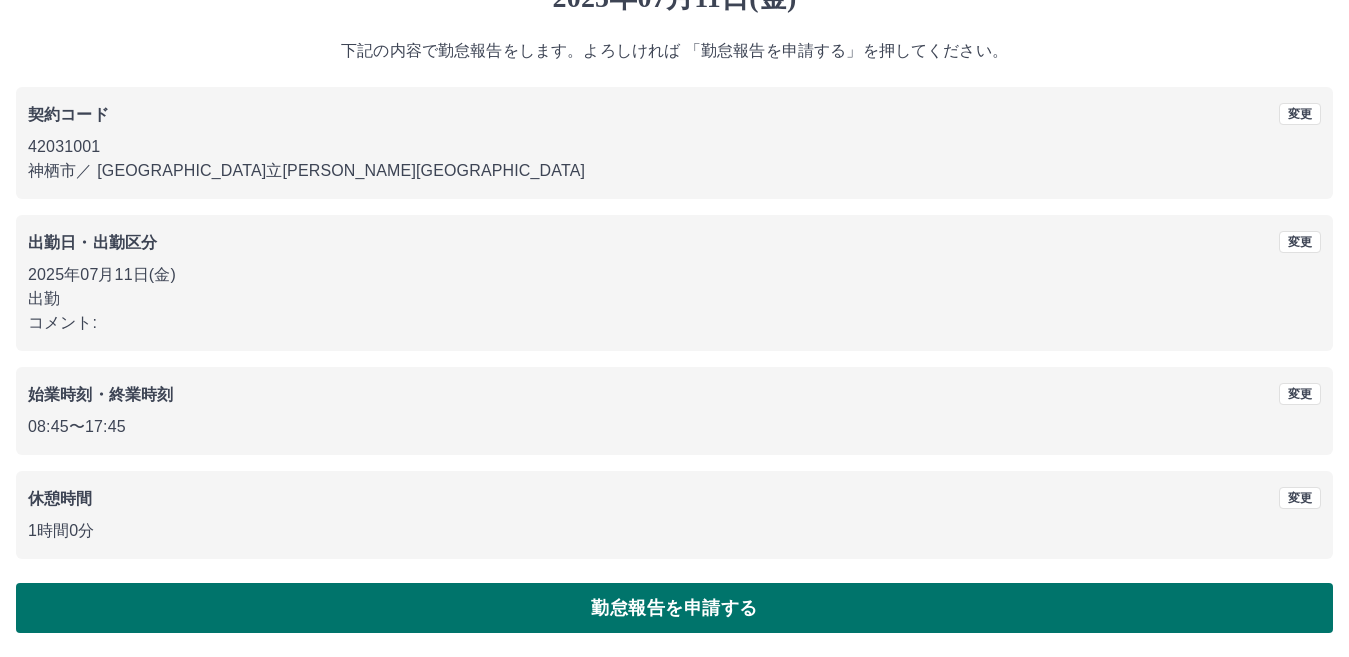 click on "勤怠報告を申請する" at bounding box center [674, 608] 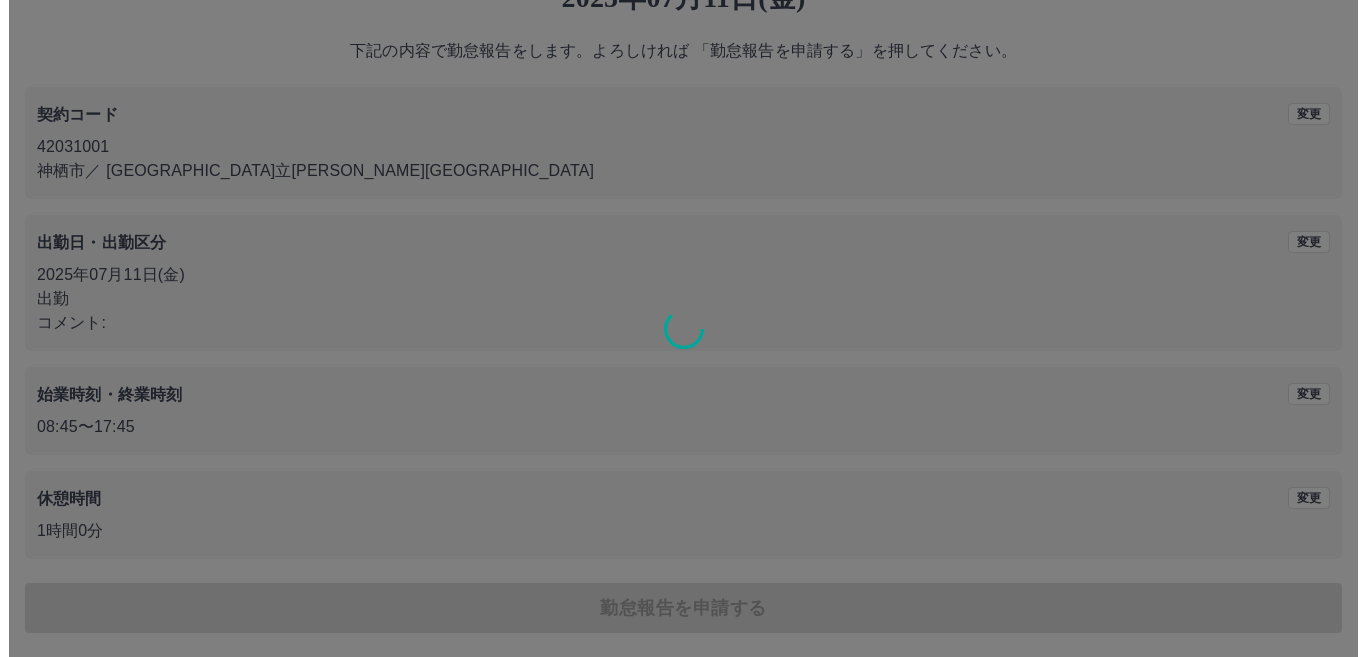 scroll, scrollTop: 0, scrollLeft: 0, axis: both 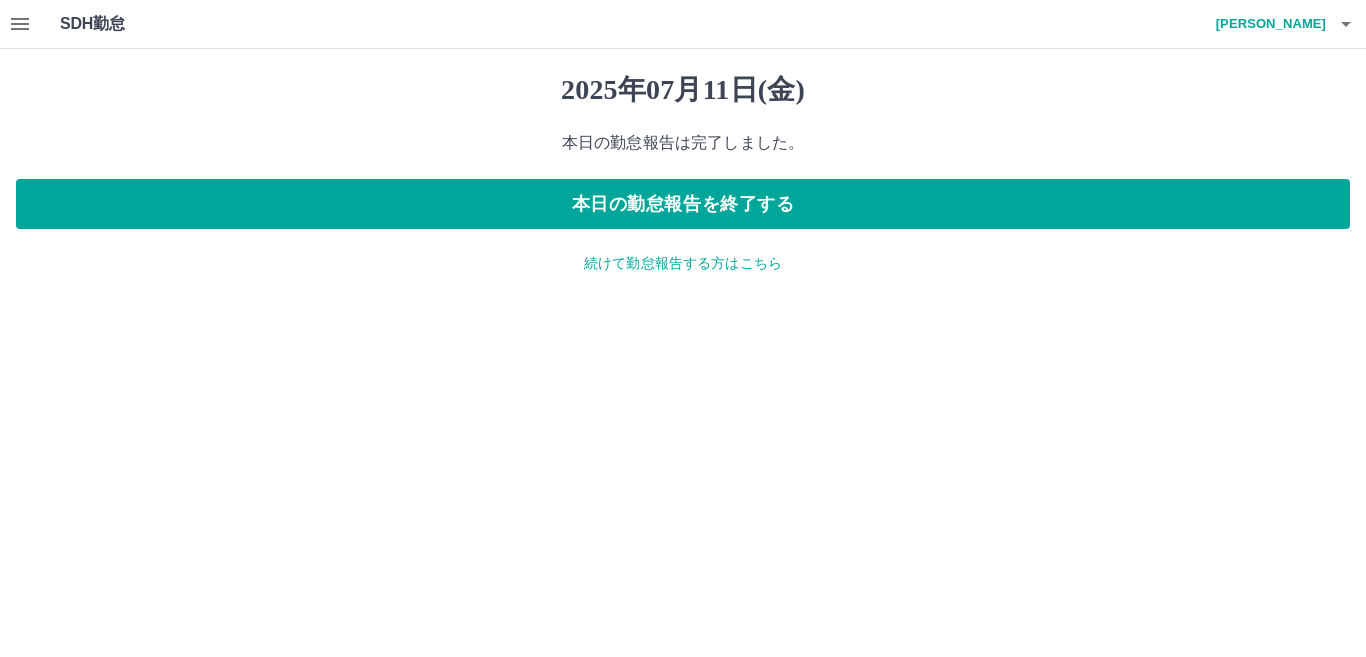click 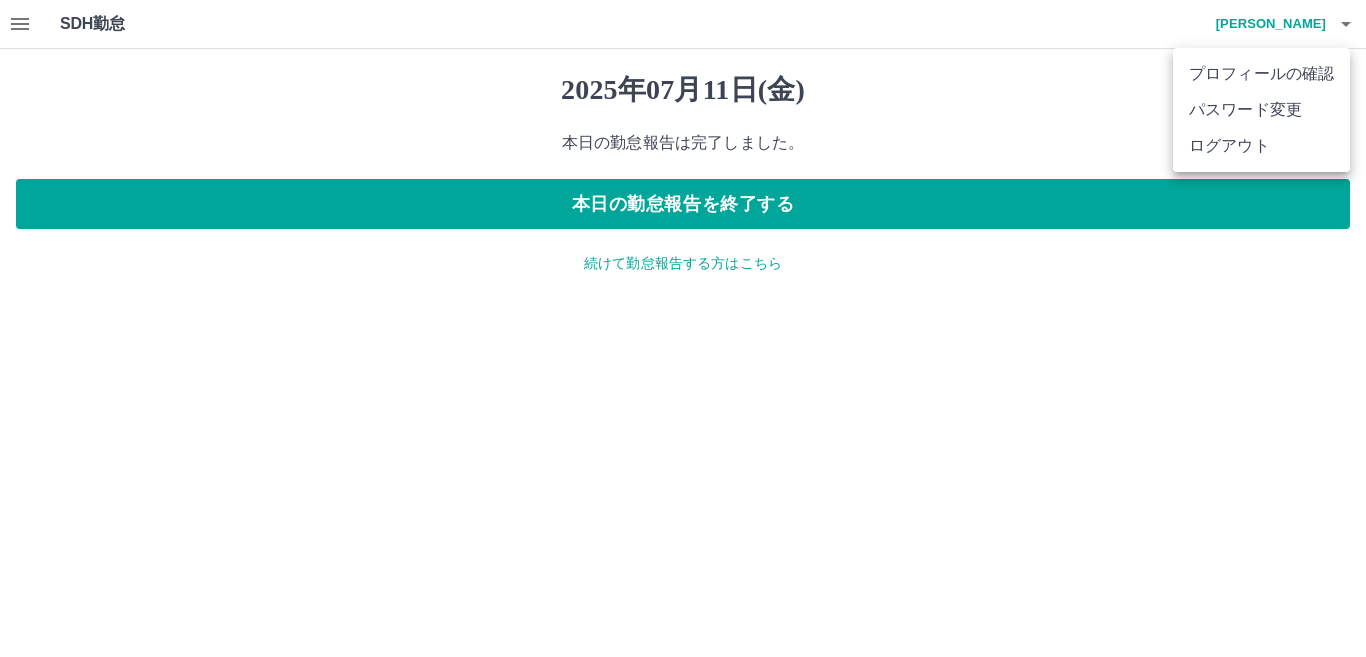 click on "ログアウト" at bounding box center (1261, 146) 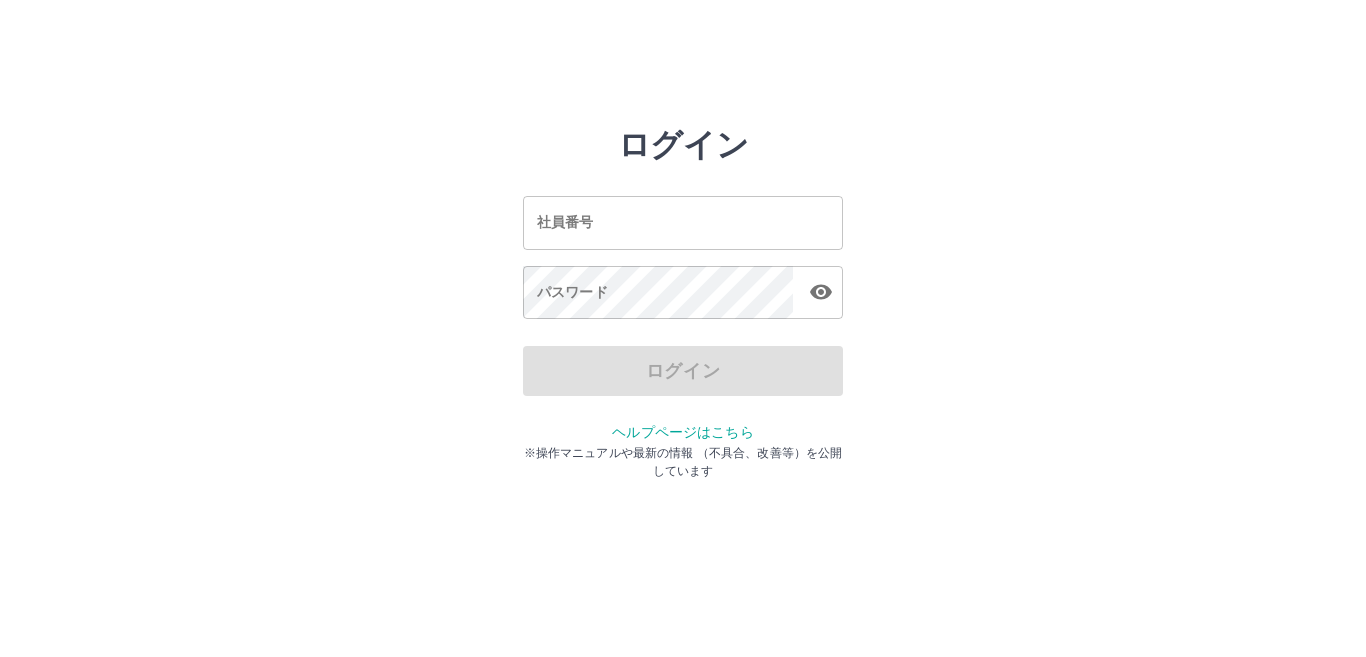 scroll, scrollTop: 0, scrollLeft: 0, axis: both 